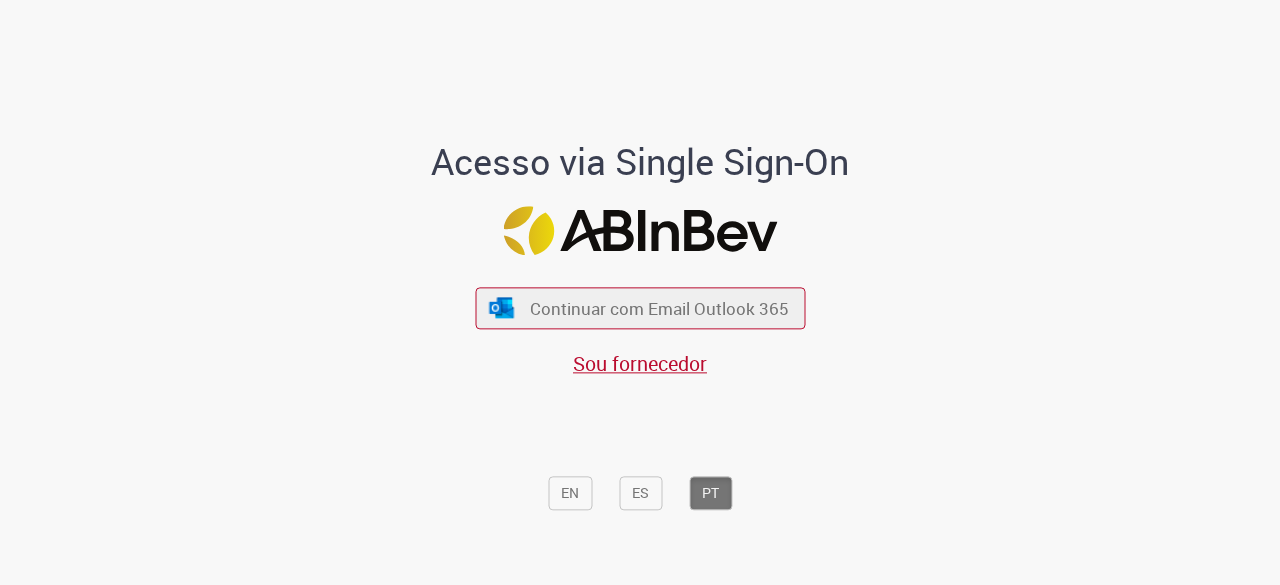 scroll, scrollTop: 0, scrollLeft: 0, axis: both 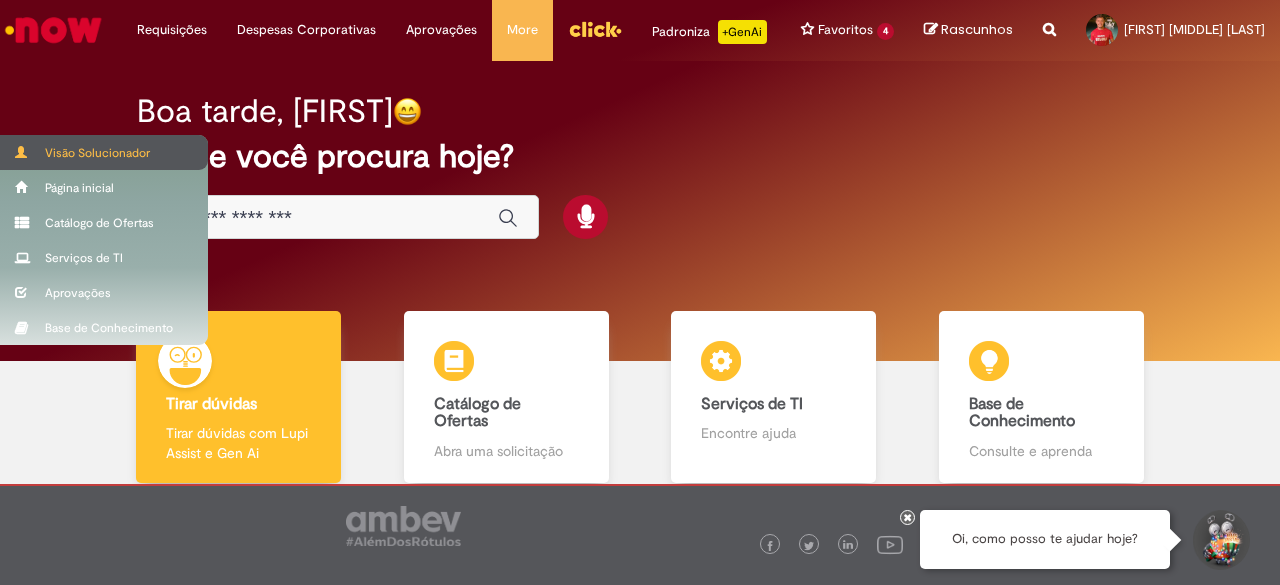 click on "Visão Solucionador" at bounding box center [104, 152] 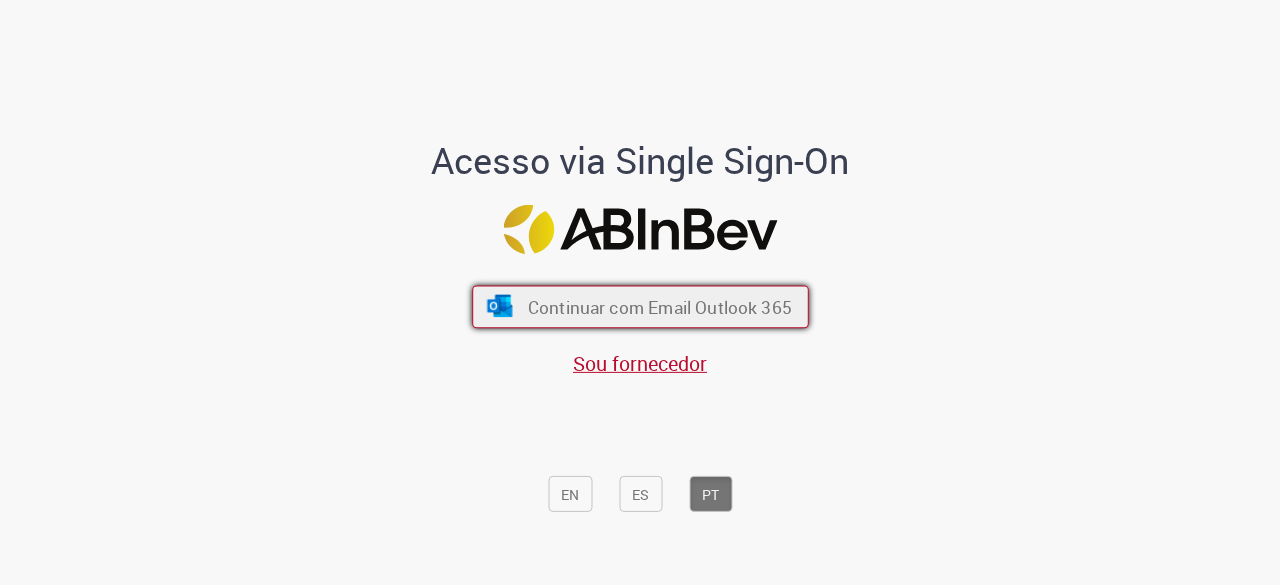 click on "Continuar com Email Outlook 365" at bounding box center (640, 307) 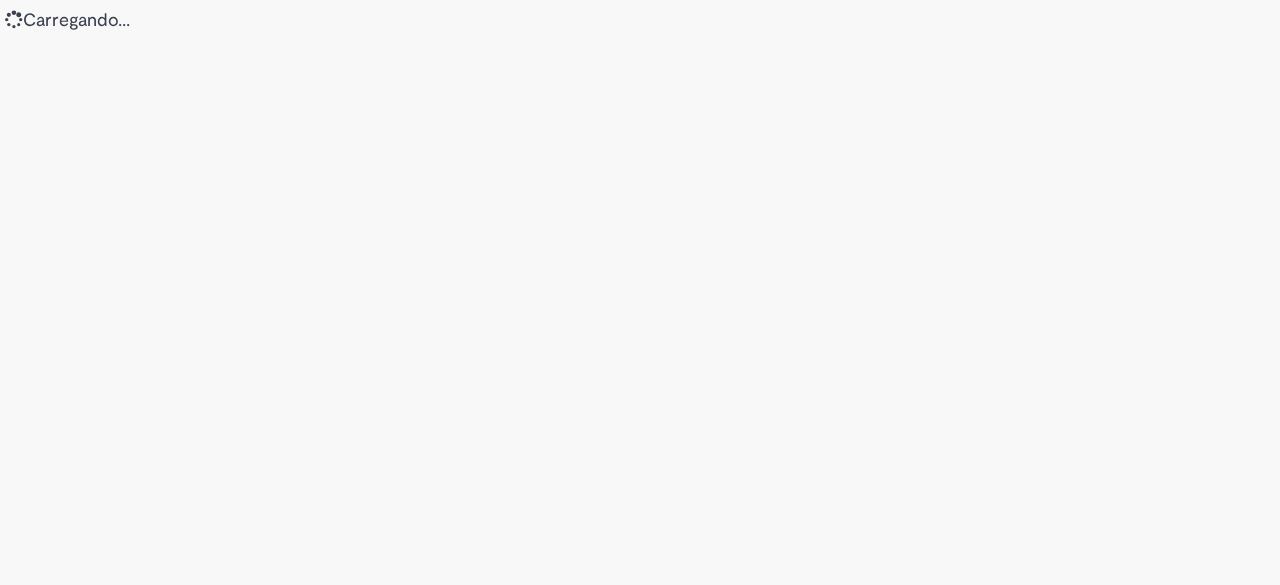 scroll, scrollTop: 0, scrollLeft: 0, axis: both 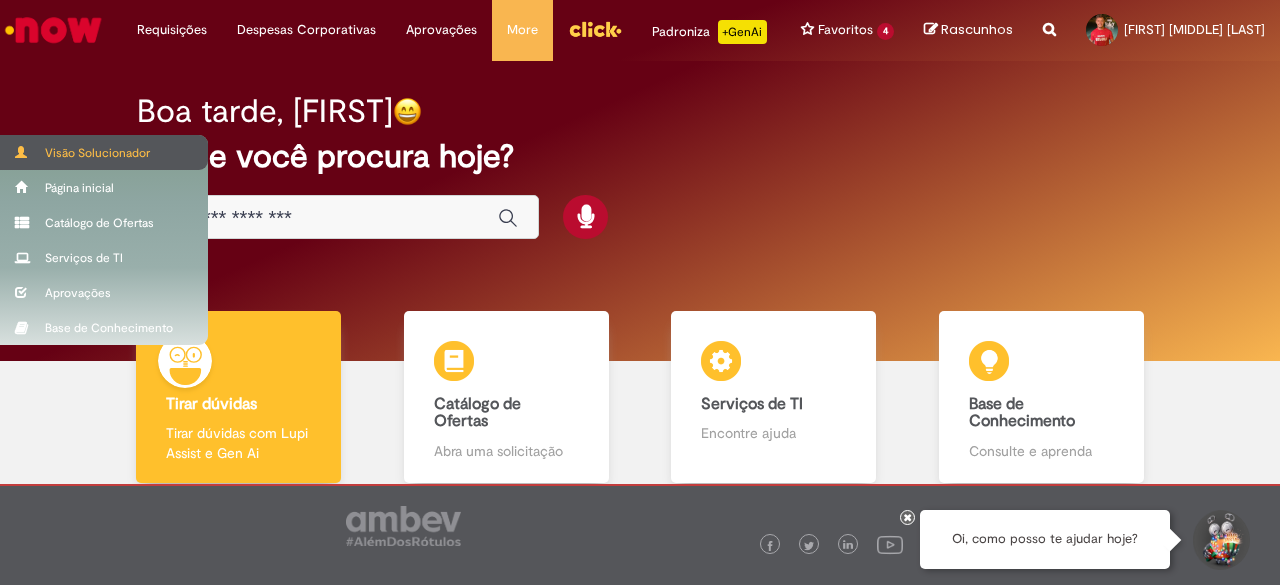 click at bounding box center (22, 152) 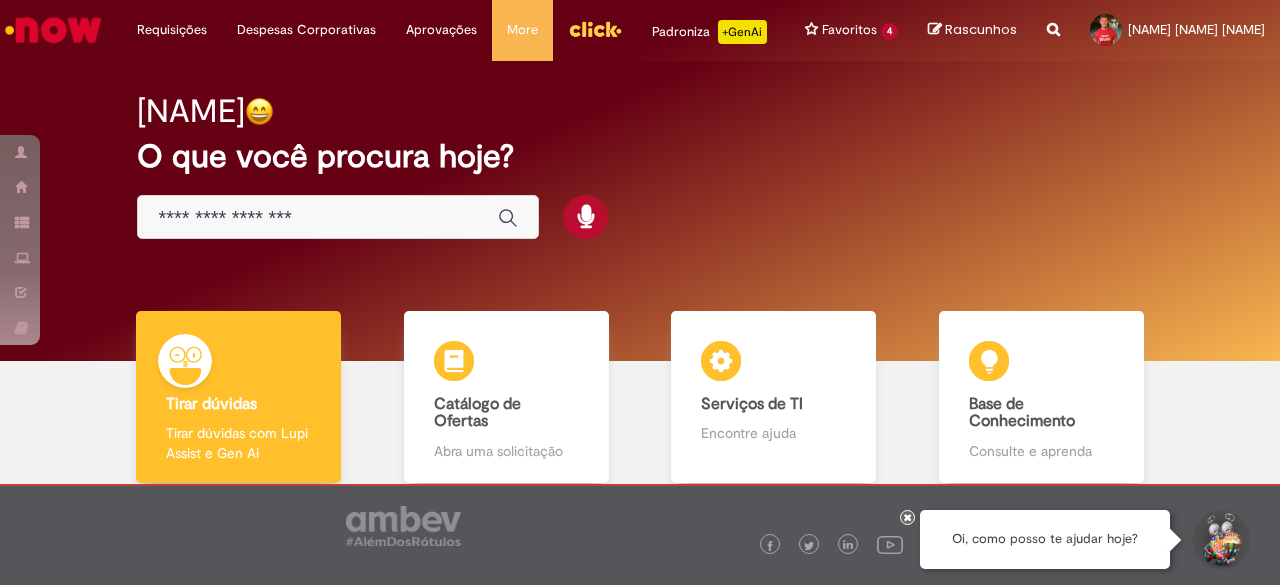 scroll, scrollTop: 0, scrollLeft: 0, axis: both 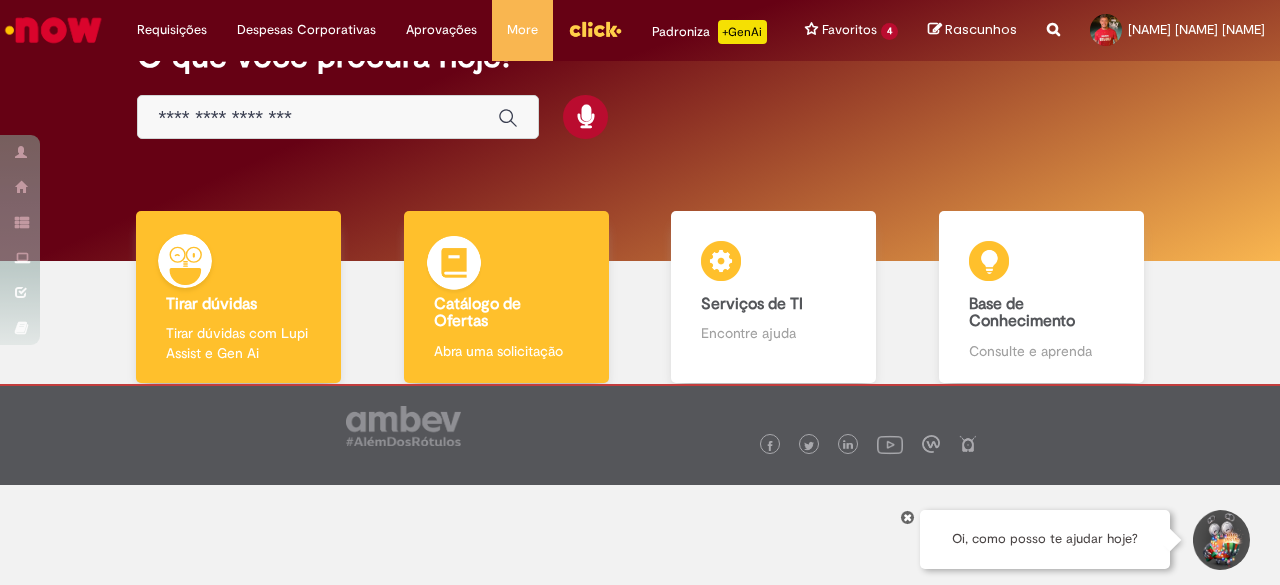 click on "Catálogo de Ofertas" at bounding box center [506, 313] 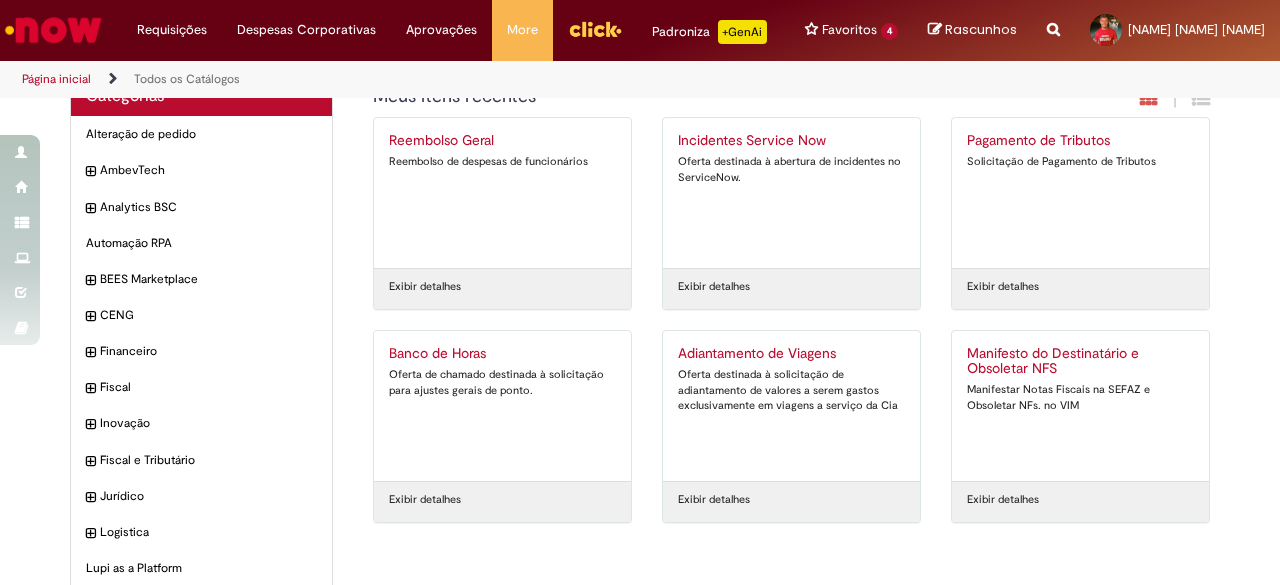 scroll, scrollTop: 0, scrollLeft: 0, axis: both 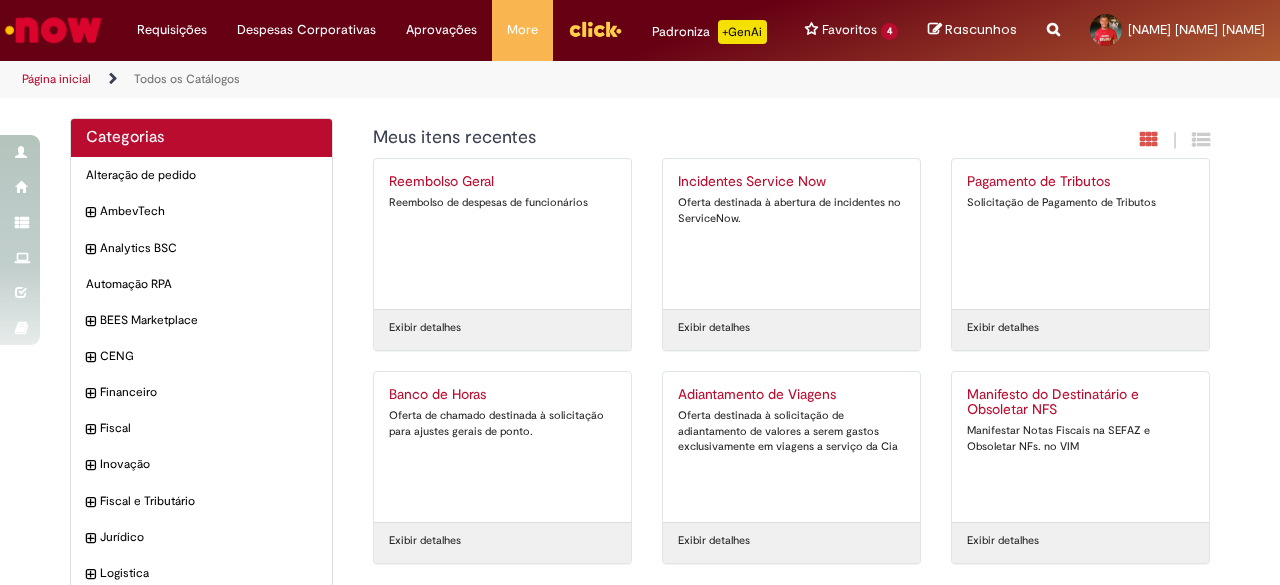 click on "Incidentes Service Now
Oferta destinada à abertura de incidentes no ServiceNow." at bounding box center [791, 234] 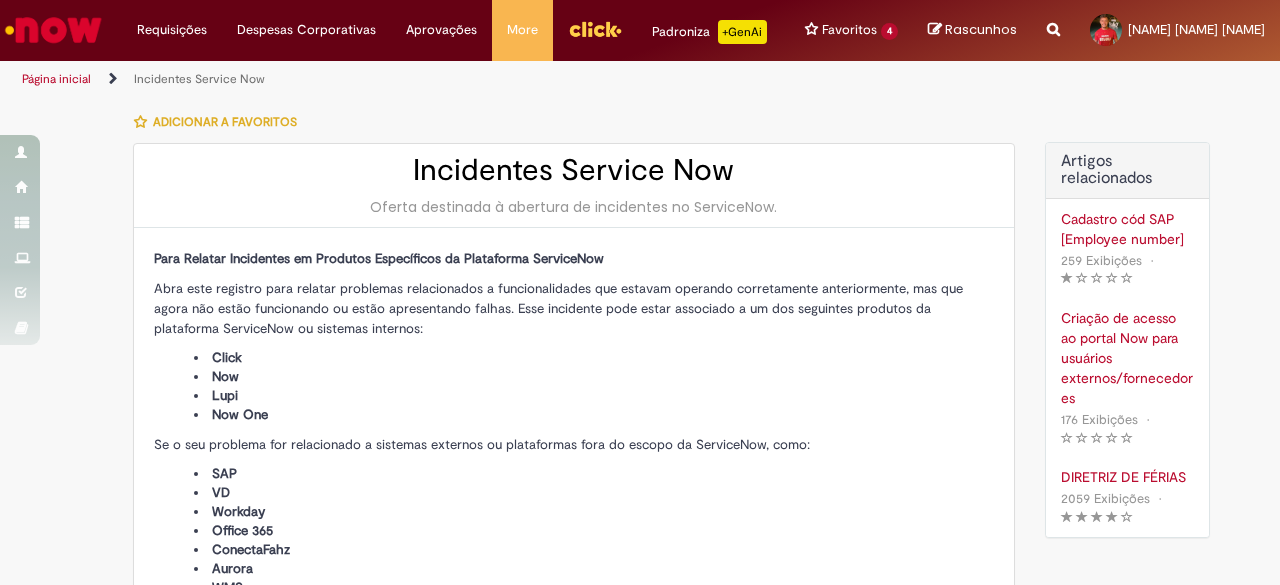 type on "**********" 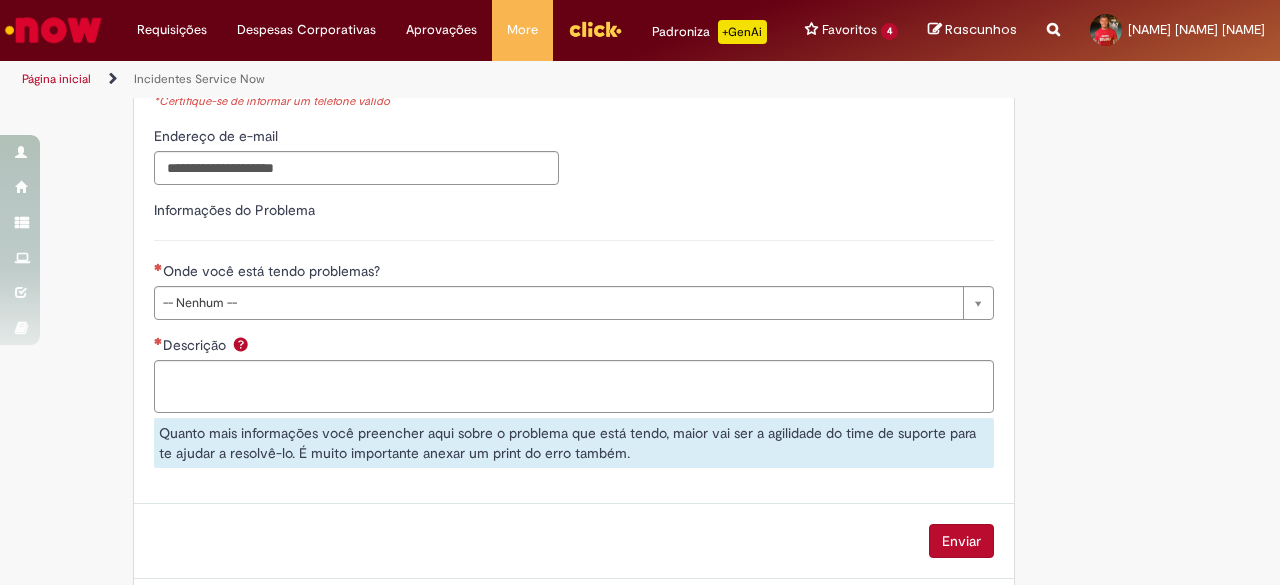 scroll, scrollTop: 780, scrollLeft: 0, axis: vertical 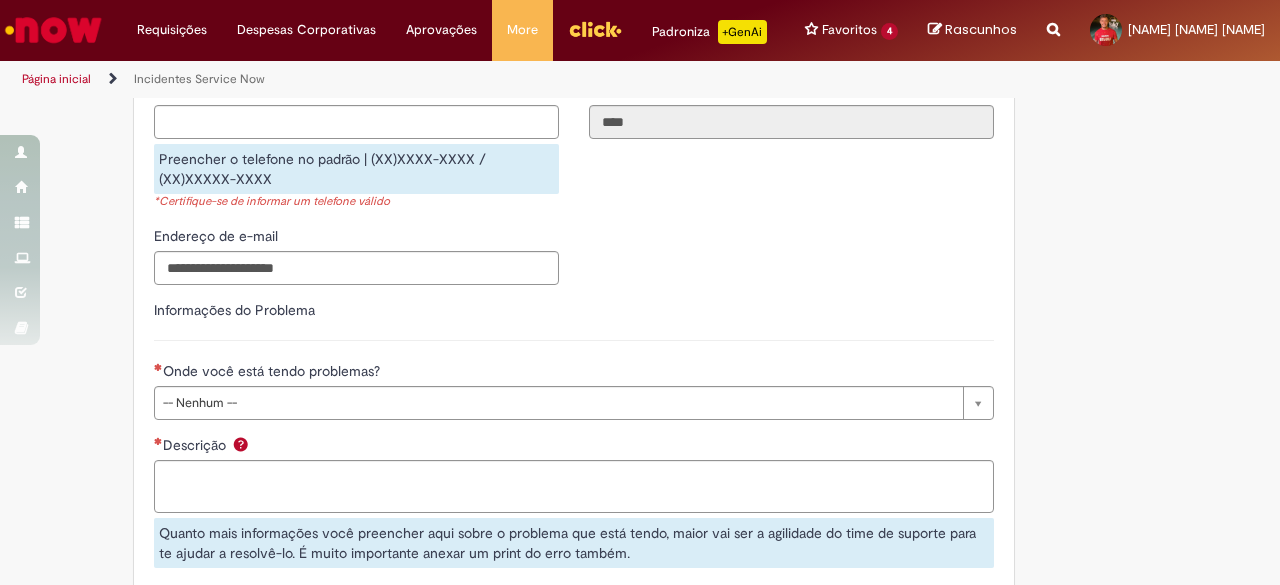 click at bounding box center (53, 30) 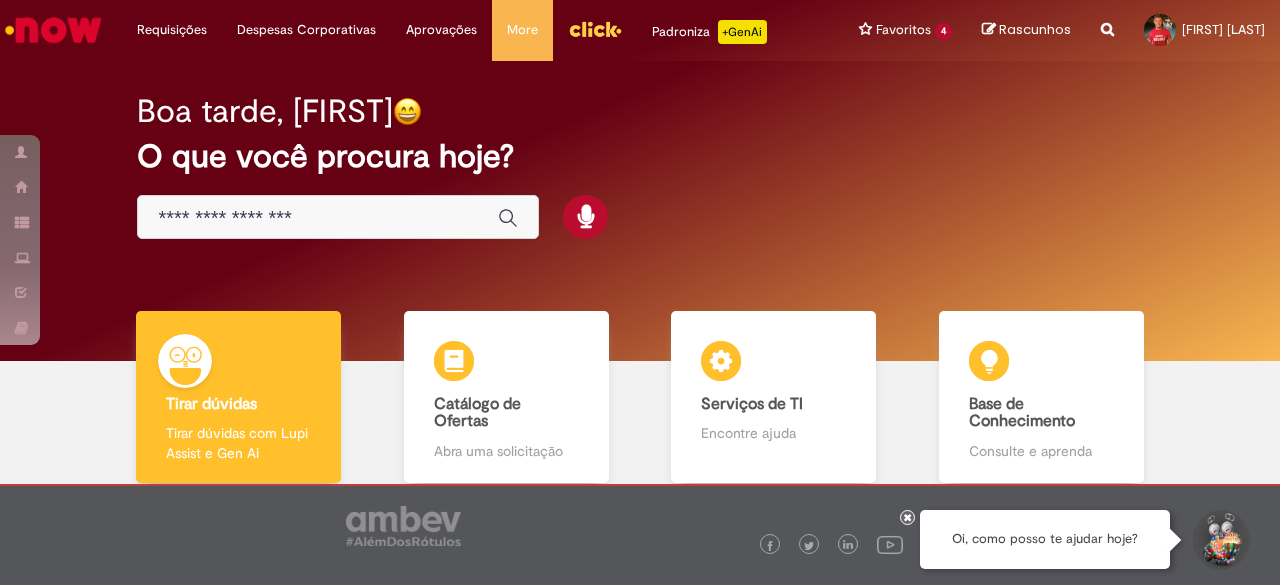 scroll, scrollTop: 0, scrollLeft: 0, axis: both 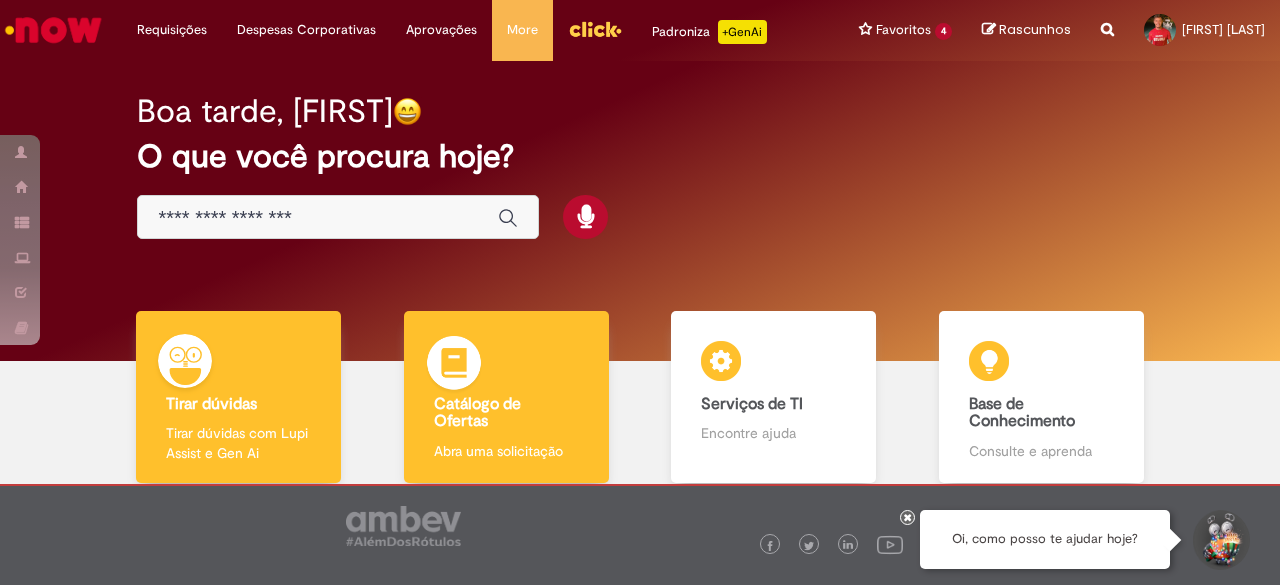 click on "Catálogo de Ofertas
Catálogo de Ofertas
Abra uma solicitação" at bounding box center (506, 397) 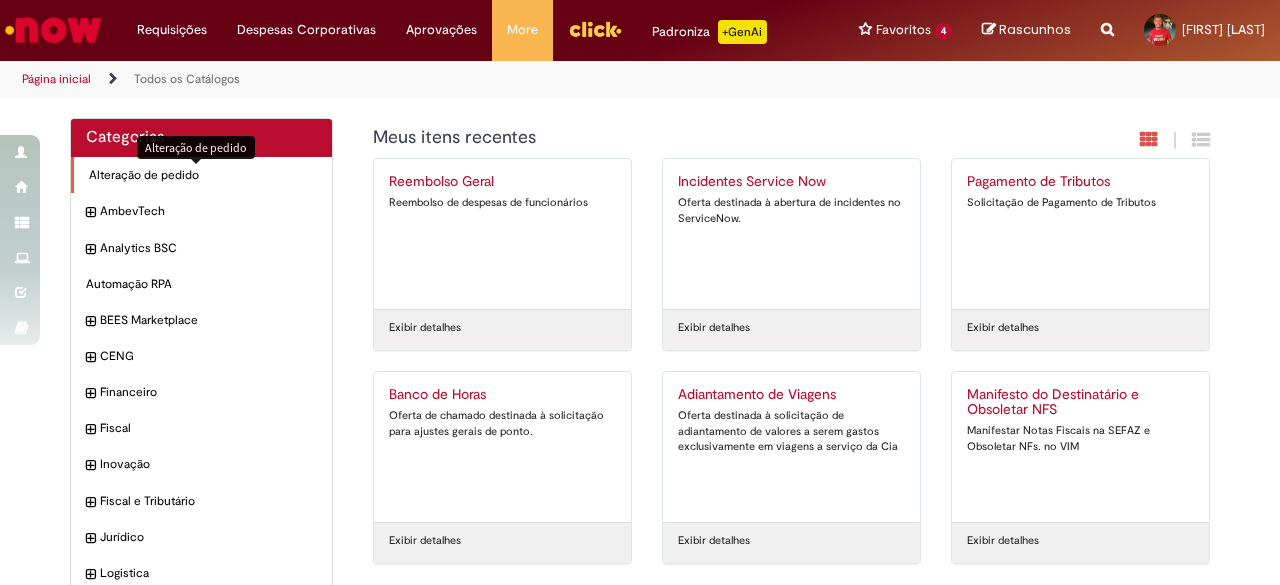click on "Alteração de pedido
Itens" at bounding box center [203, 175] 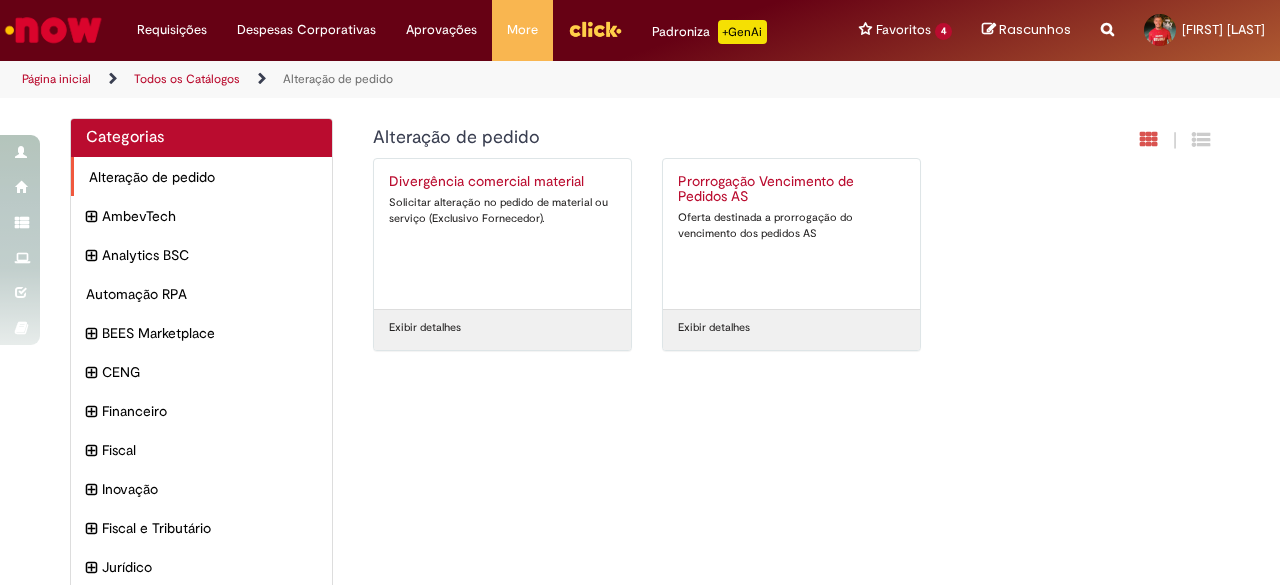 click on "Alteração de pedido
Itens" at bounding box center (201, 177) 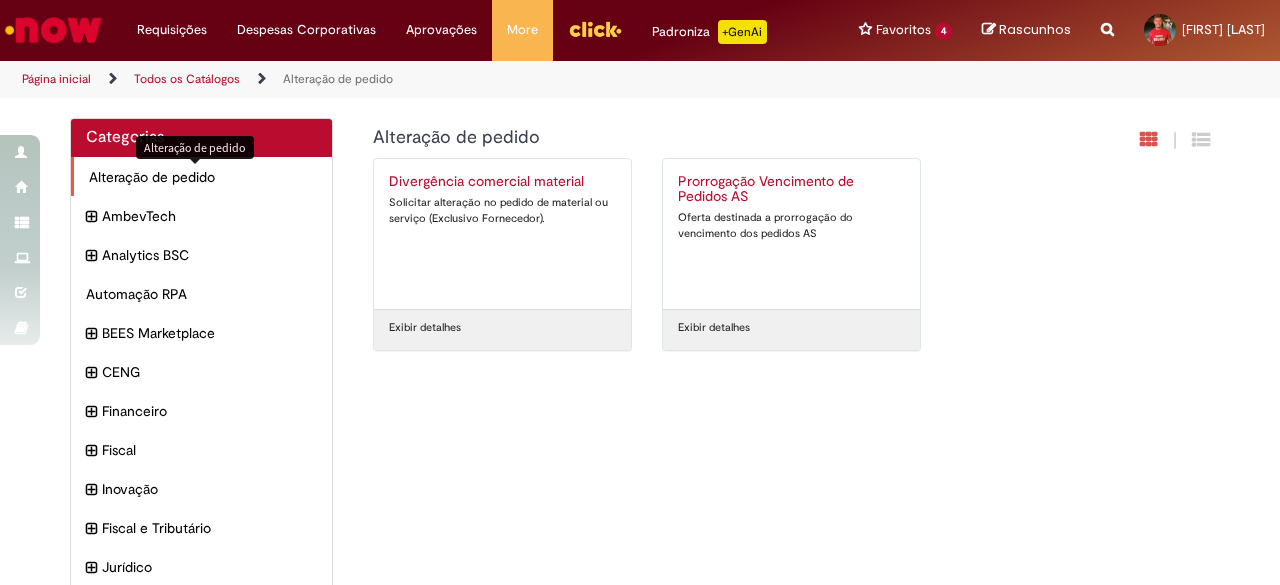 click on "Alteração de pedido
Itens" at bounding box center [203, 177] 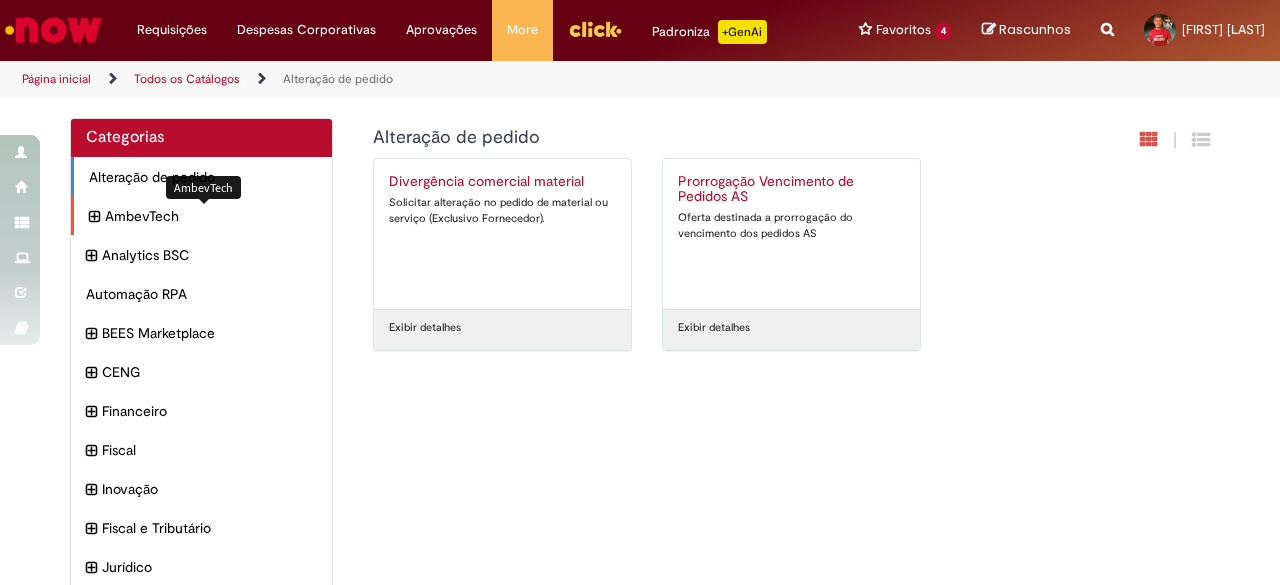 click on "AmbevTech
Itens" at bounding box center (211, 216) 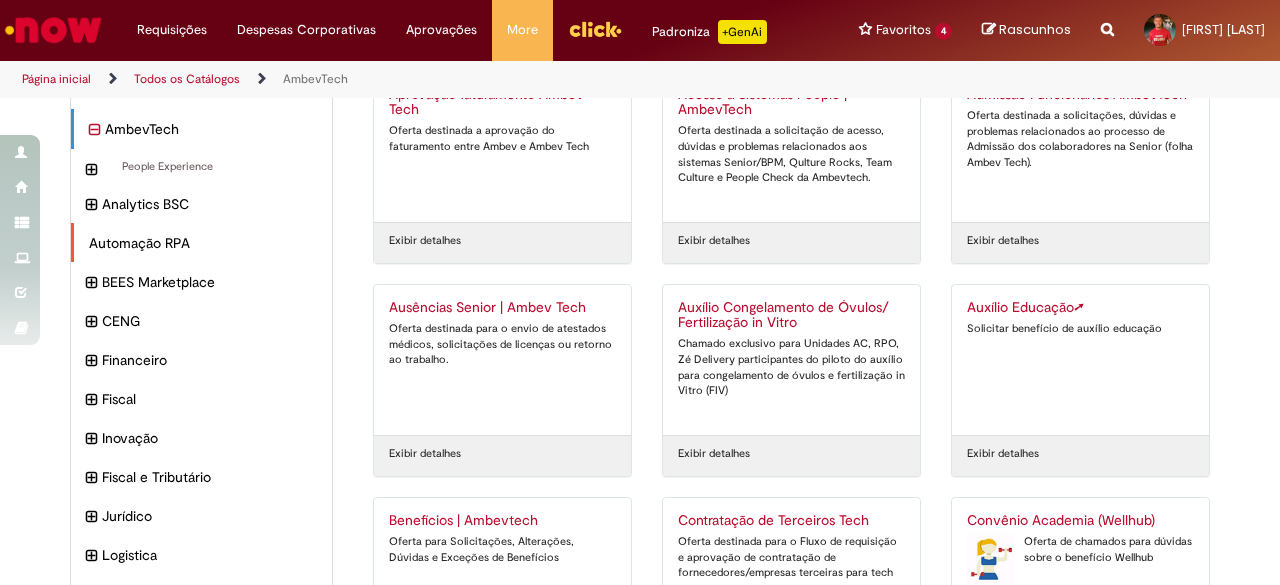 scroll, scrollTop: 0, scrollLeft: 0, axis: both 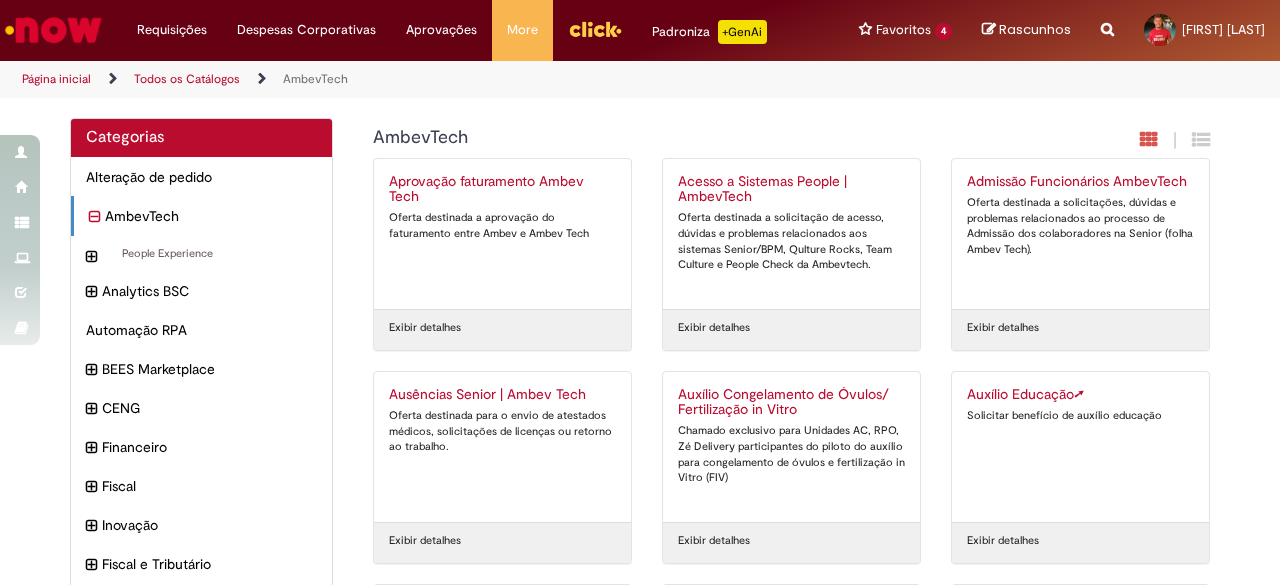 click at bounding box center [1107, 18] 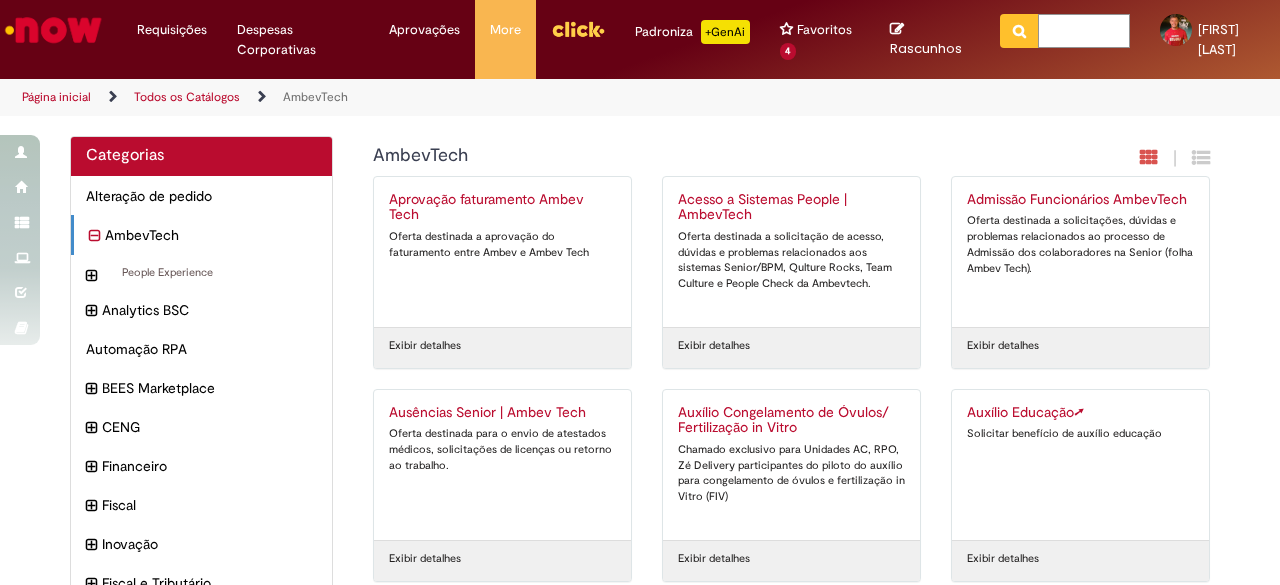 click at bounding box center (1084, 31) 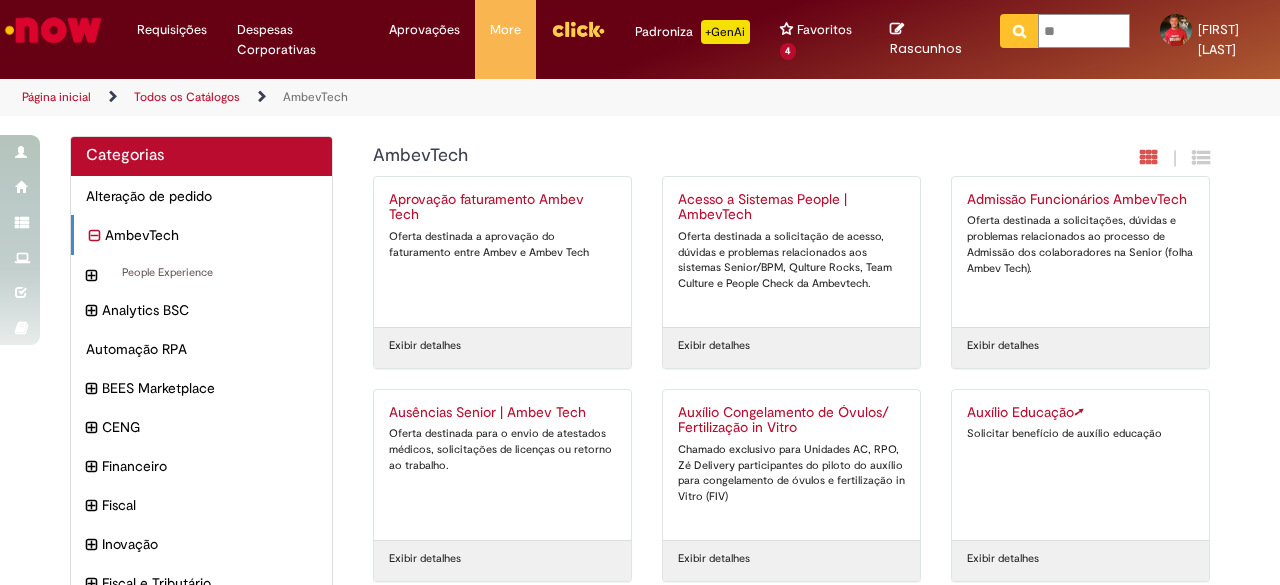 type on "***" 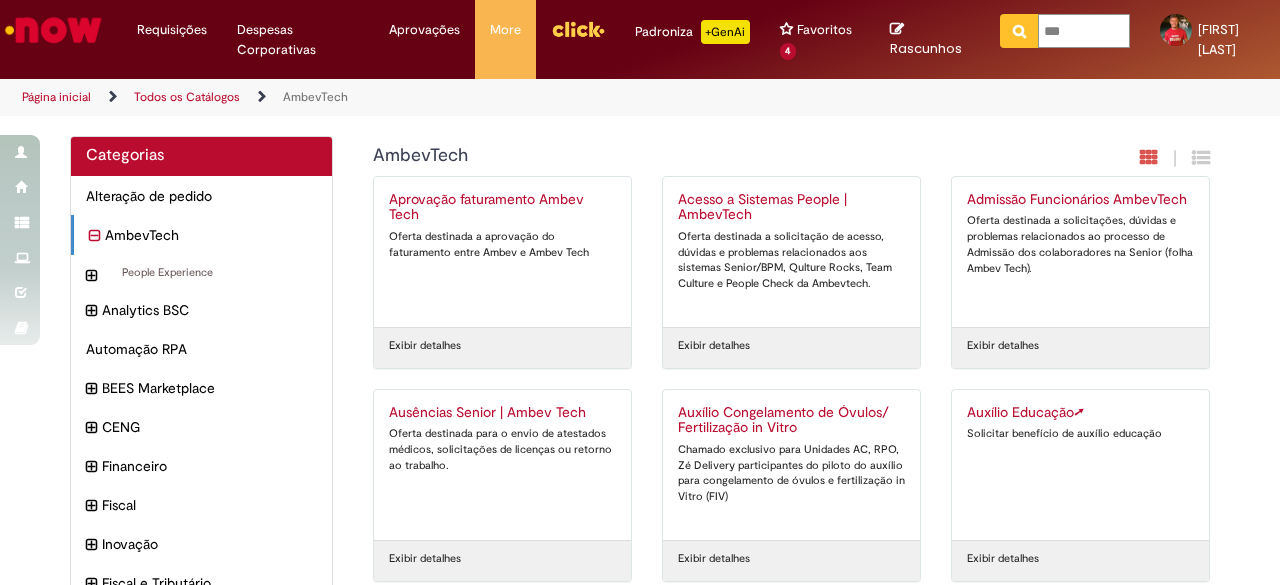 click at bounding box center (1019, 31) 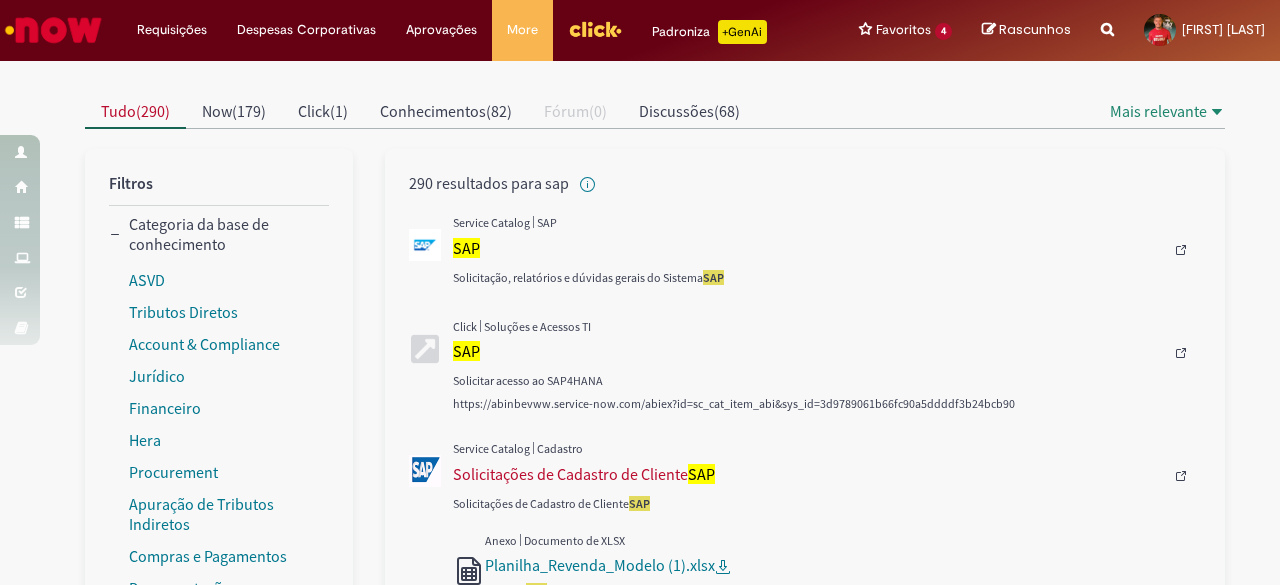 scroll, scrollTop: 200, scrollLeft: 0, axis: vertical 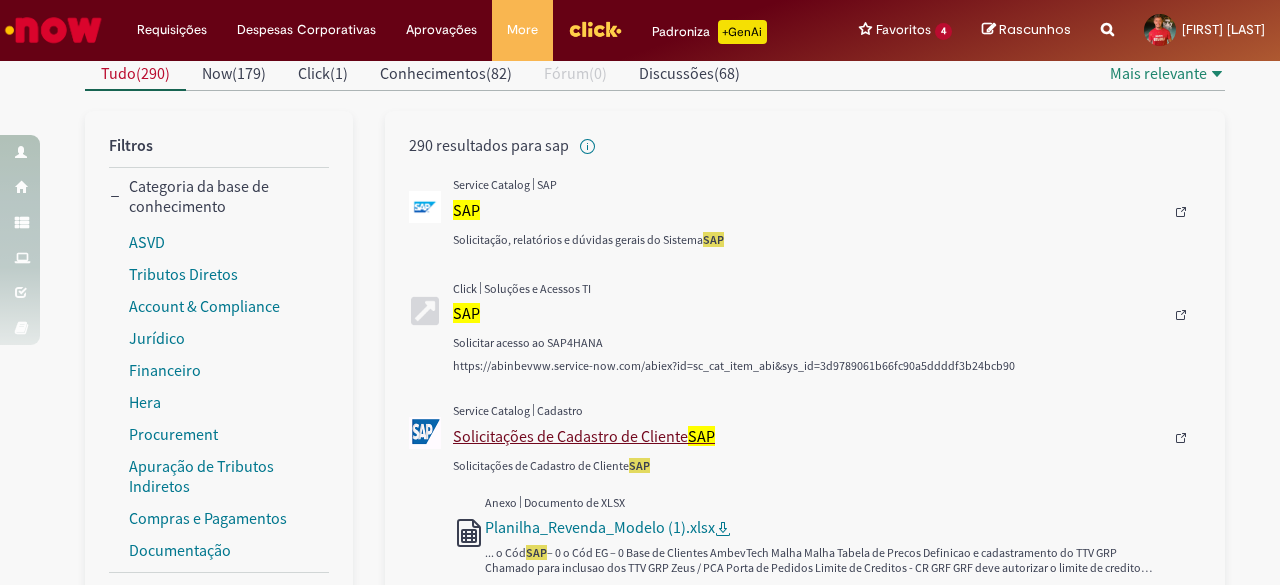click on "Solicitações de Cadastro de Cliente  SAP" at bounding box center (808, 436) 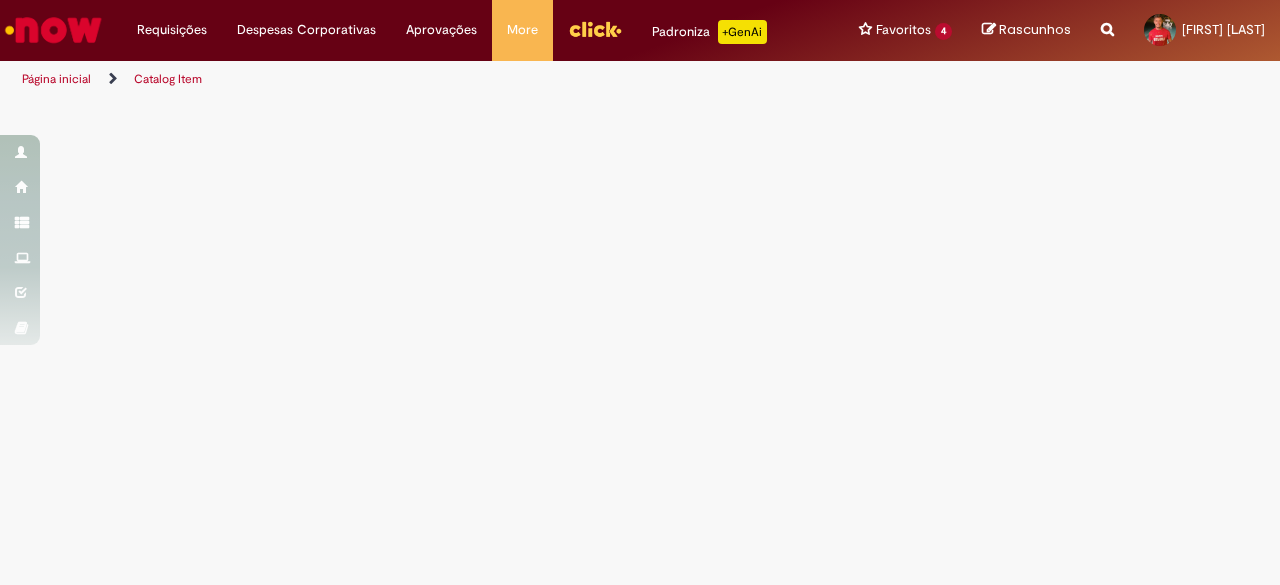 scroll, scrollTop: 0, scrollLeft: 0, axis: both 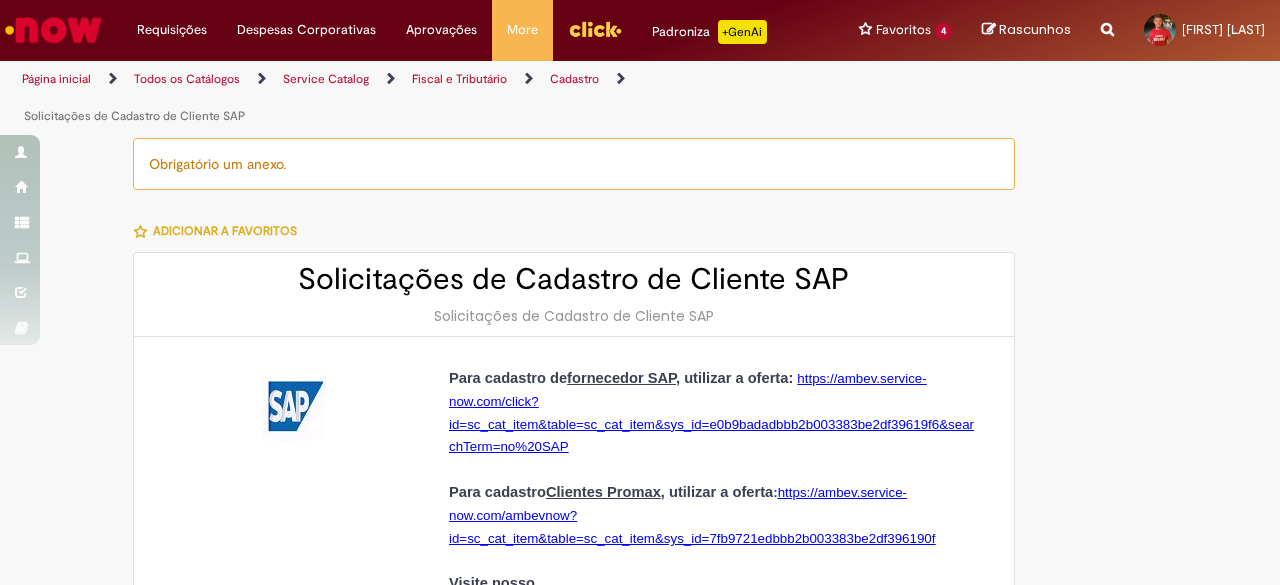 type on "********" 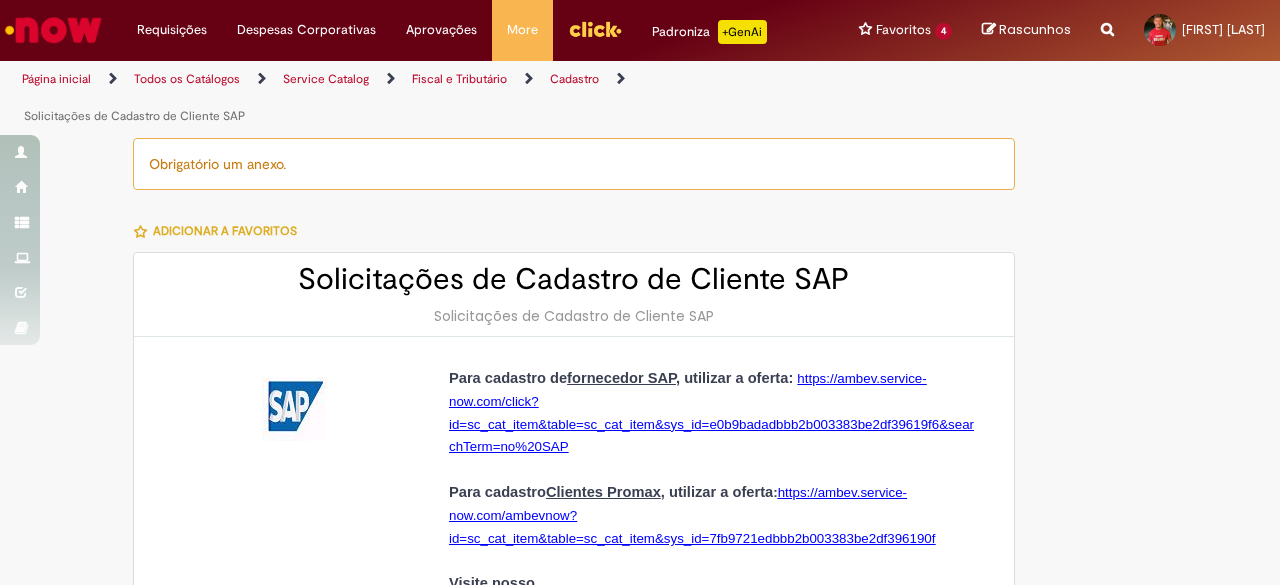 type on "**********" 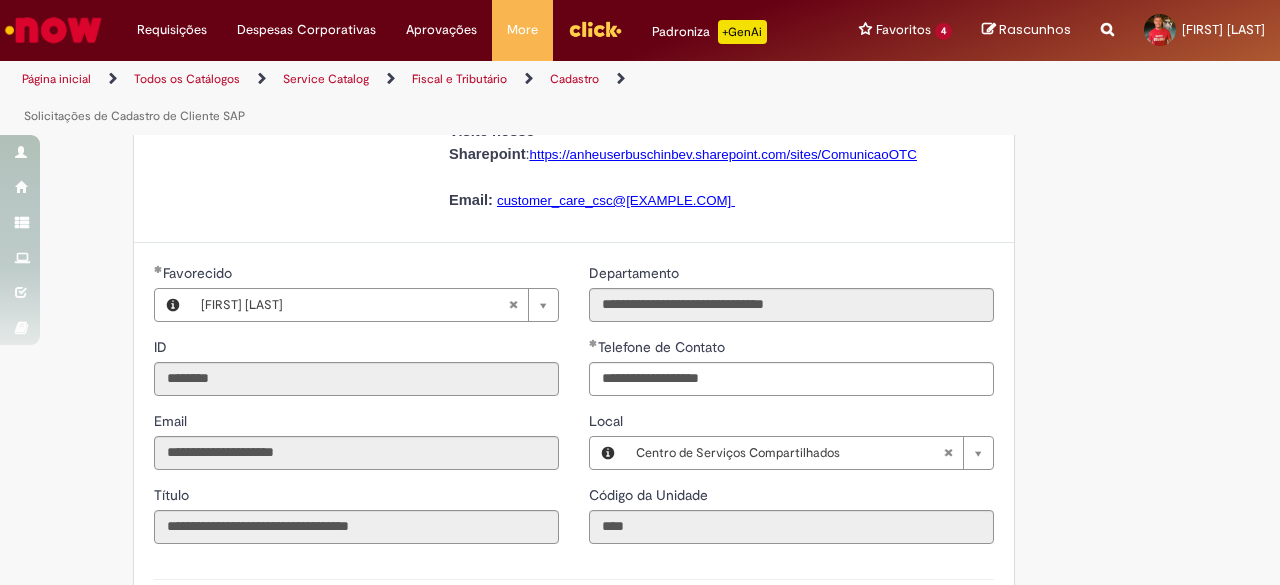 scroll, scrollTop: 600, scrollLeft: 0, axis: vertical 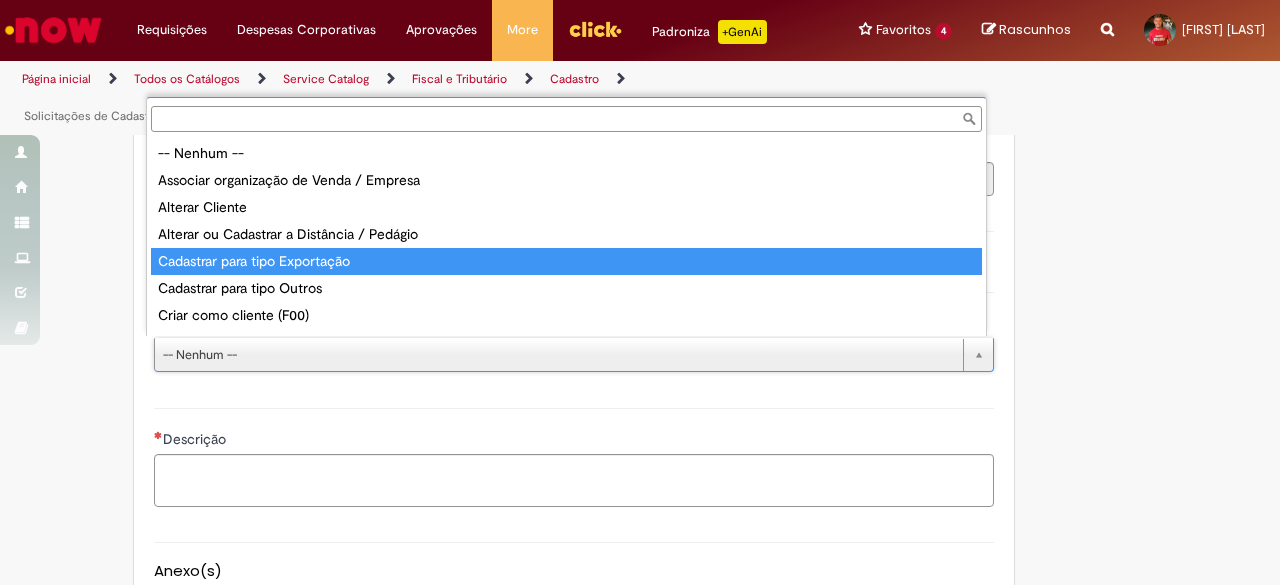 type on "**********" 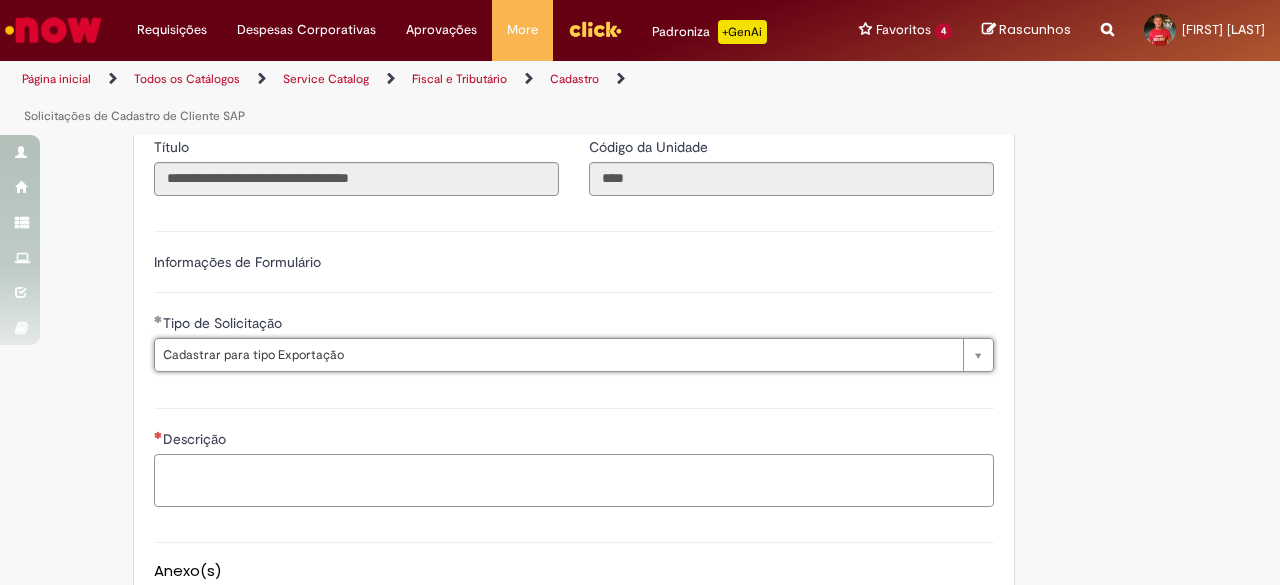 click on "Descrição" at bounding box center (574, 480) 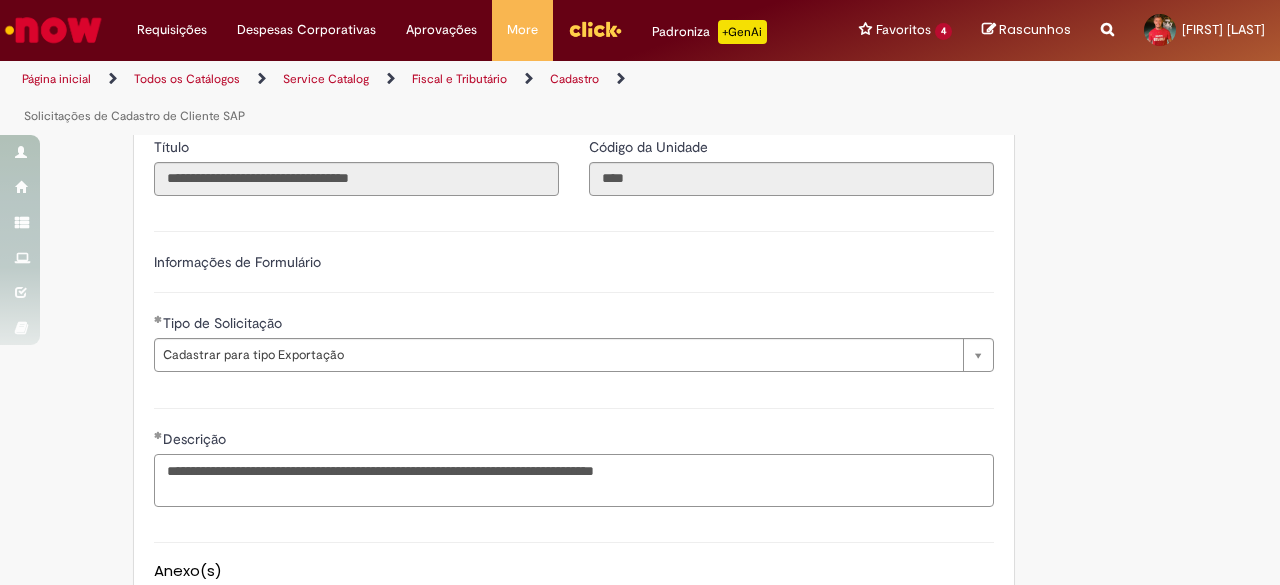 click on "**********" at bounding box center [574, 480] 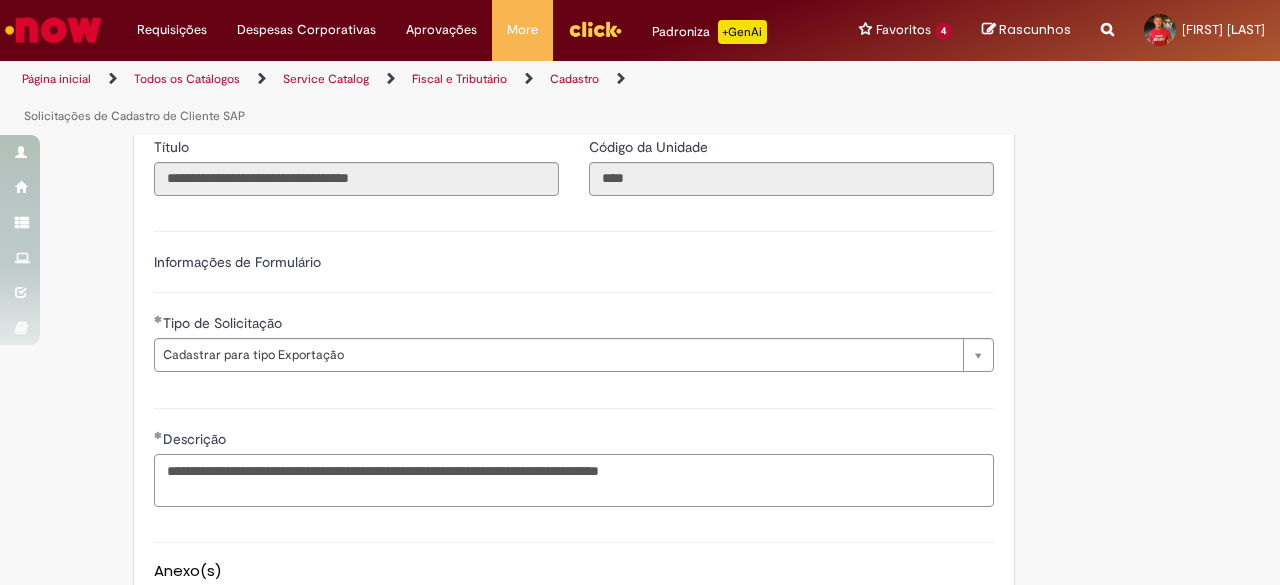 click on "**********" at bounding box center [574, 480] 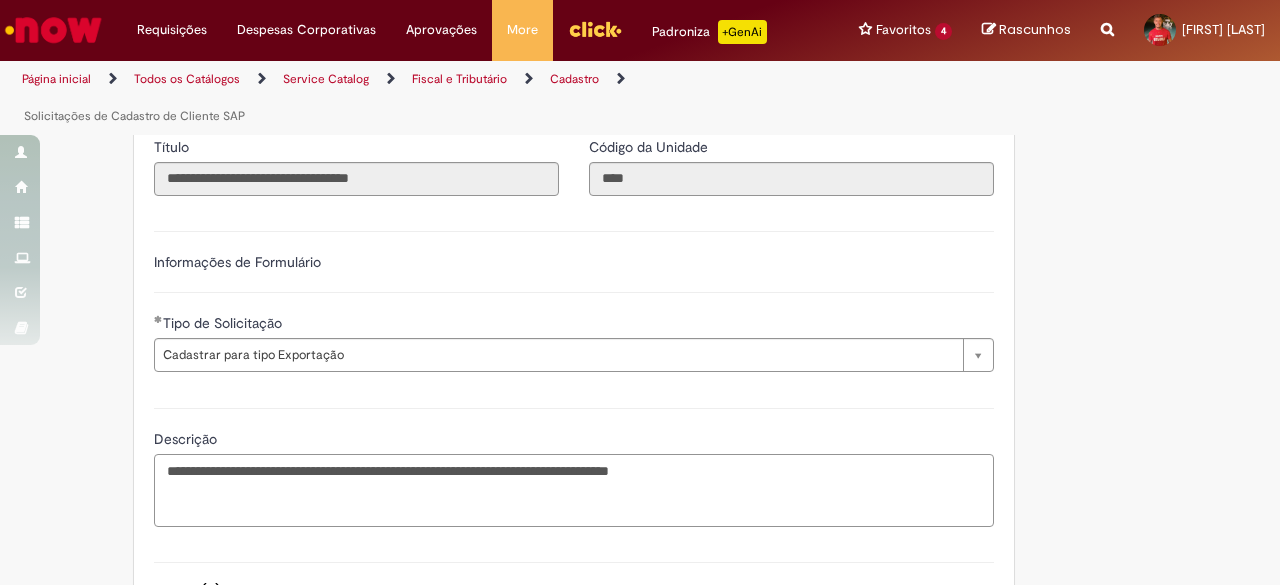 paste on "**********" 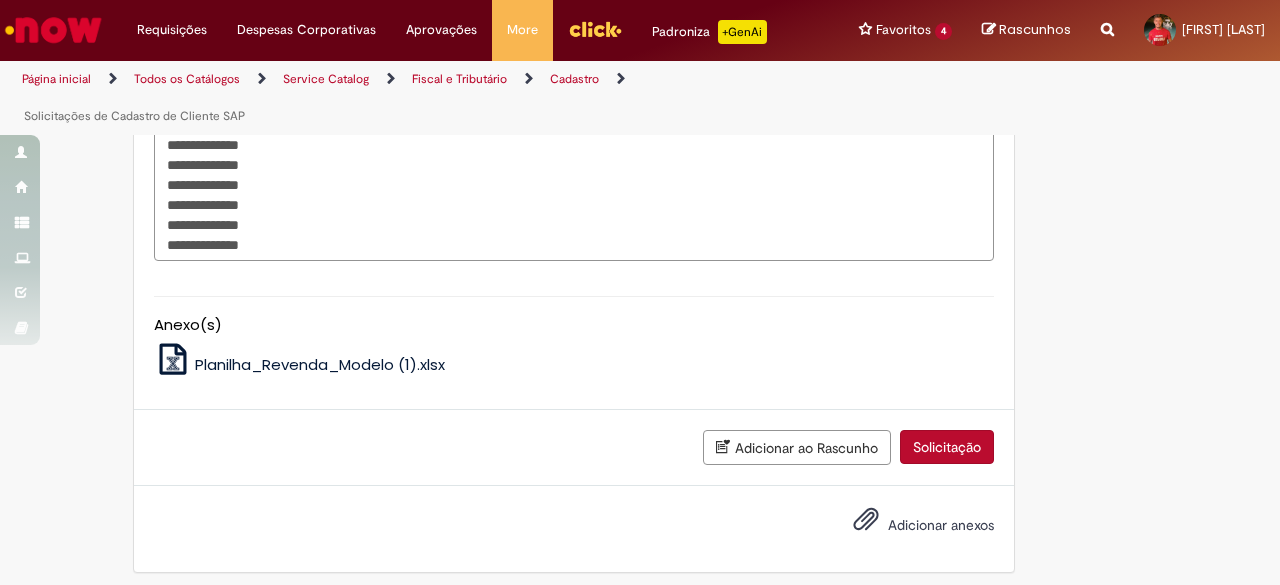 scroll, scrollTop: 2370, scrollLeft: 0, axis: vertical 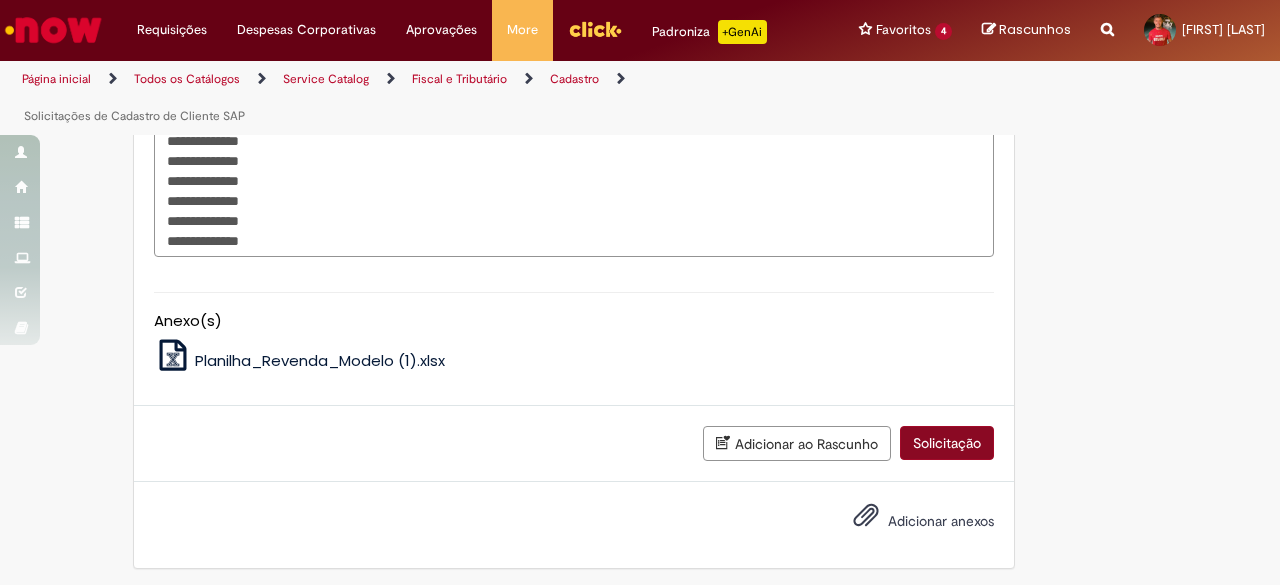 type on "**********" 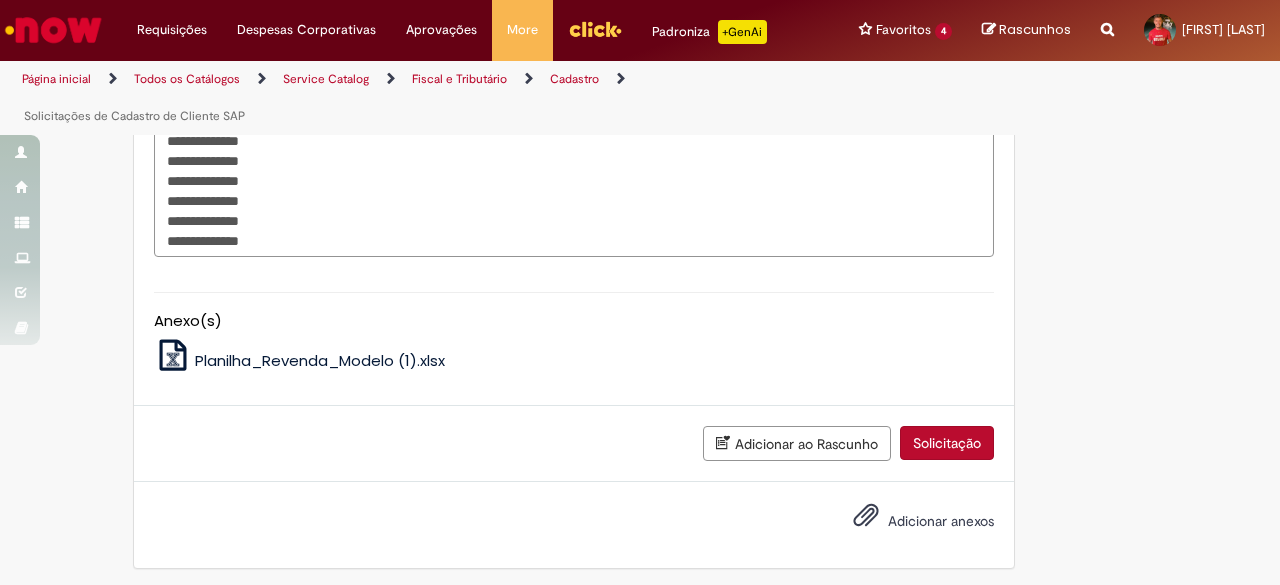 click on "Solicitação" at bounding box center (947, 443) 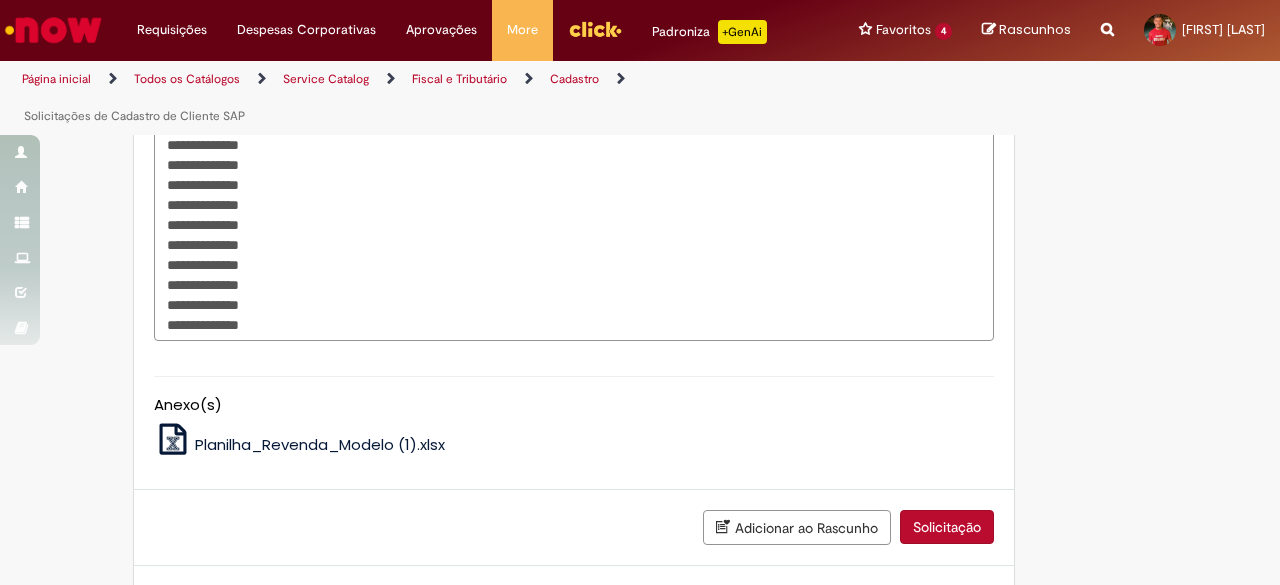 scroll, scrollTop: 2370, scrollLeft: 0, axis: vertical 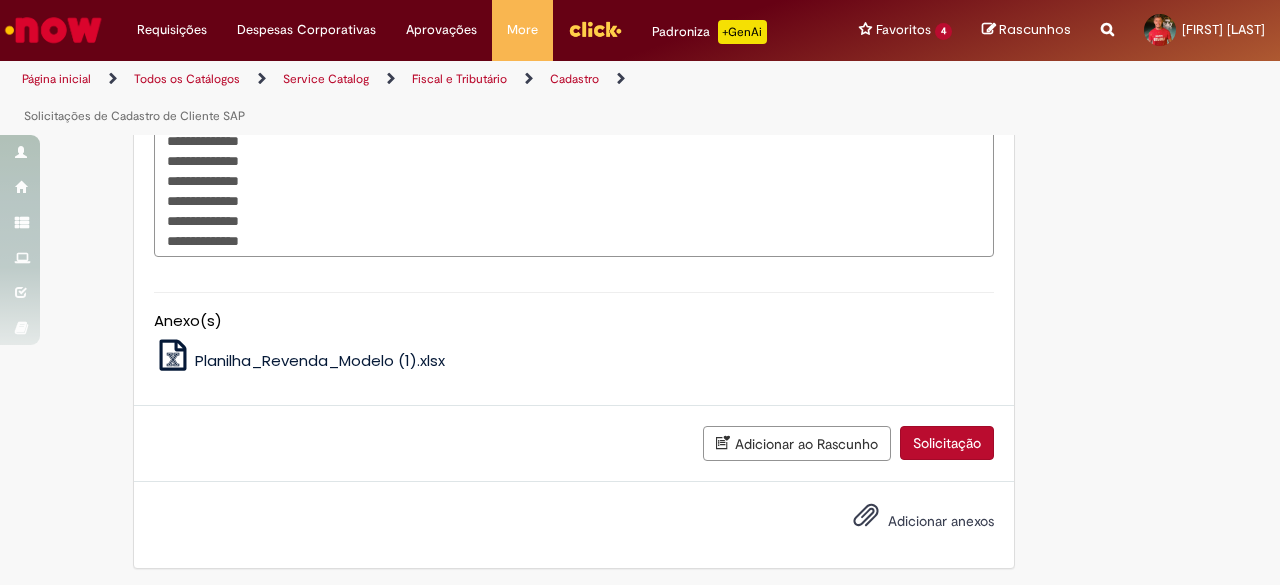 click on "Solicitação" at bounding box center (947, 443) 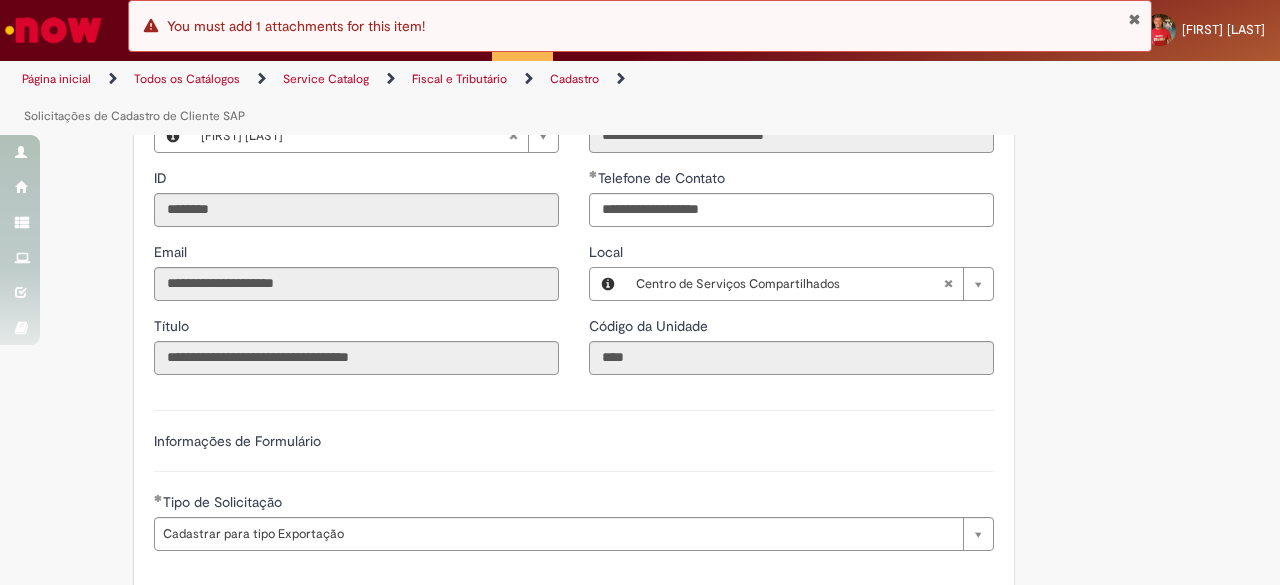 scroll, scrollTop: 570, scrollLeft: 0, axis: vertical 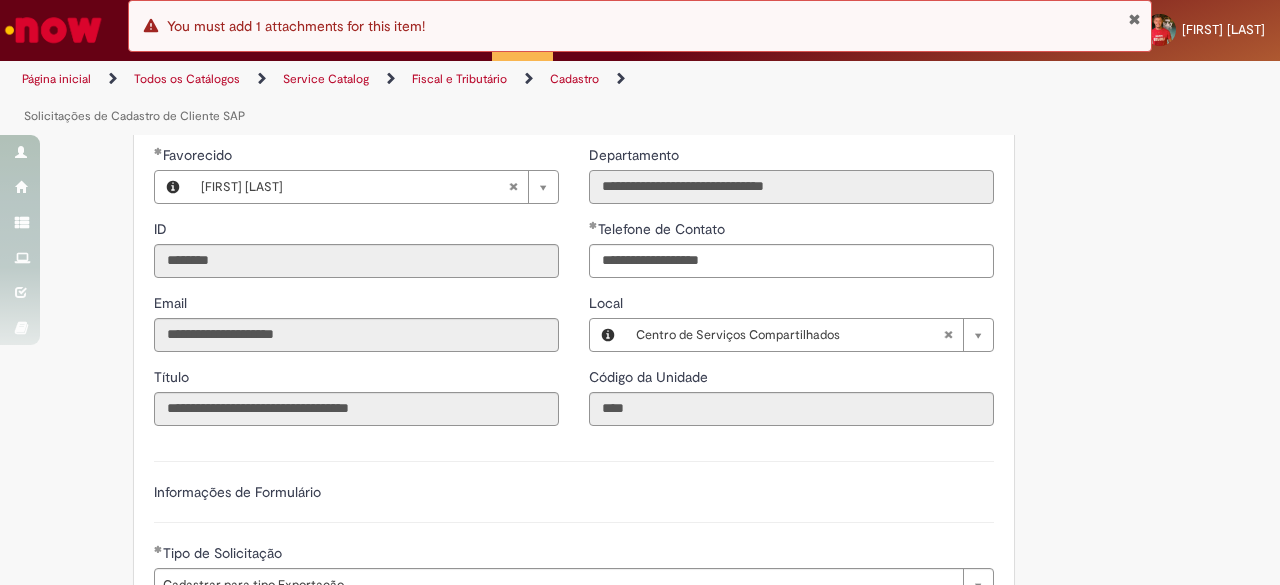 click on "**********" at bounding box center (791, 187) 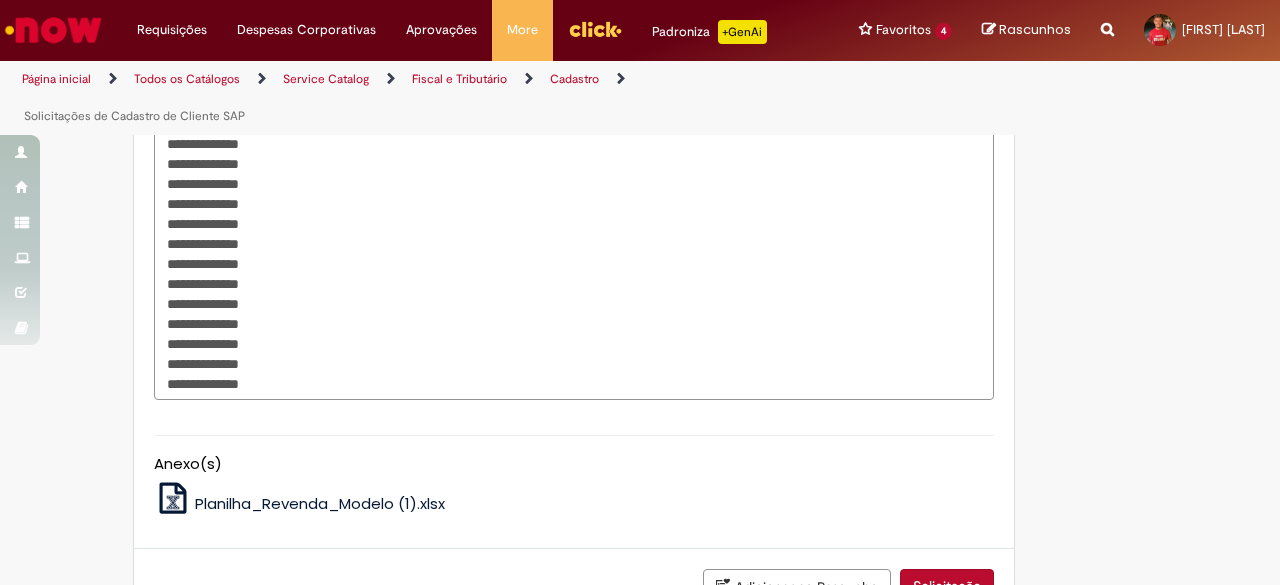 scroll, scrollTop: 2370, scrollLeft: 0, axis: vertical 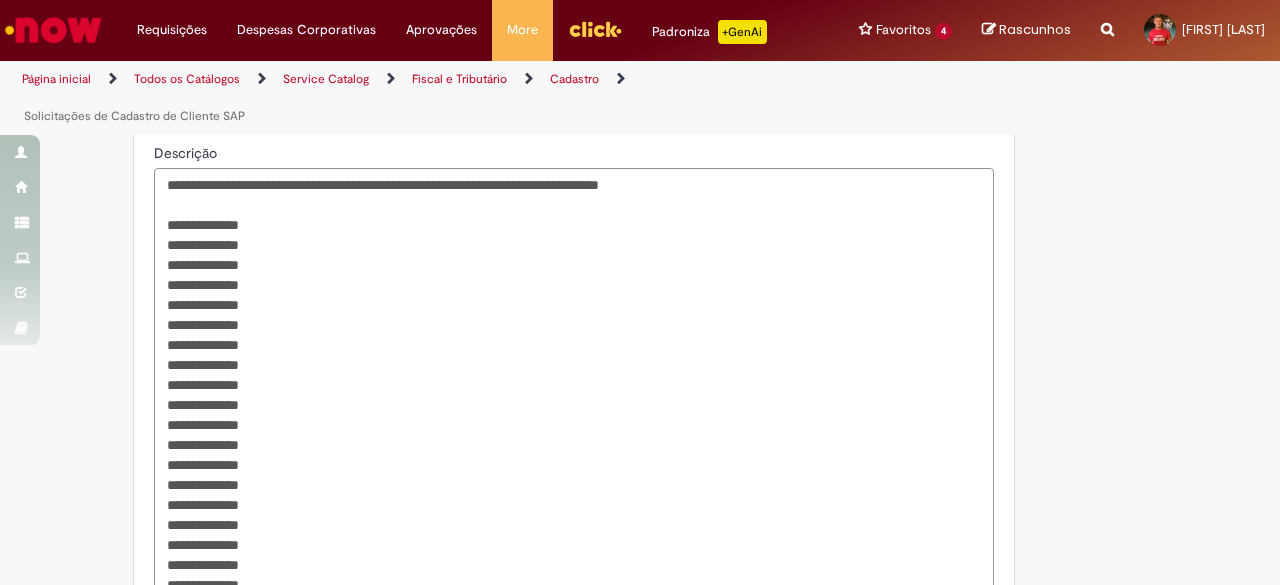 drag, startPoint x: 280, startPoint y: 243, endPoint x: 110, endPoint y: 225, distance: 170.95029 